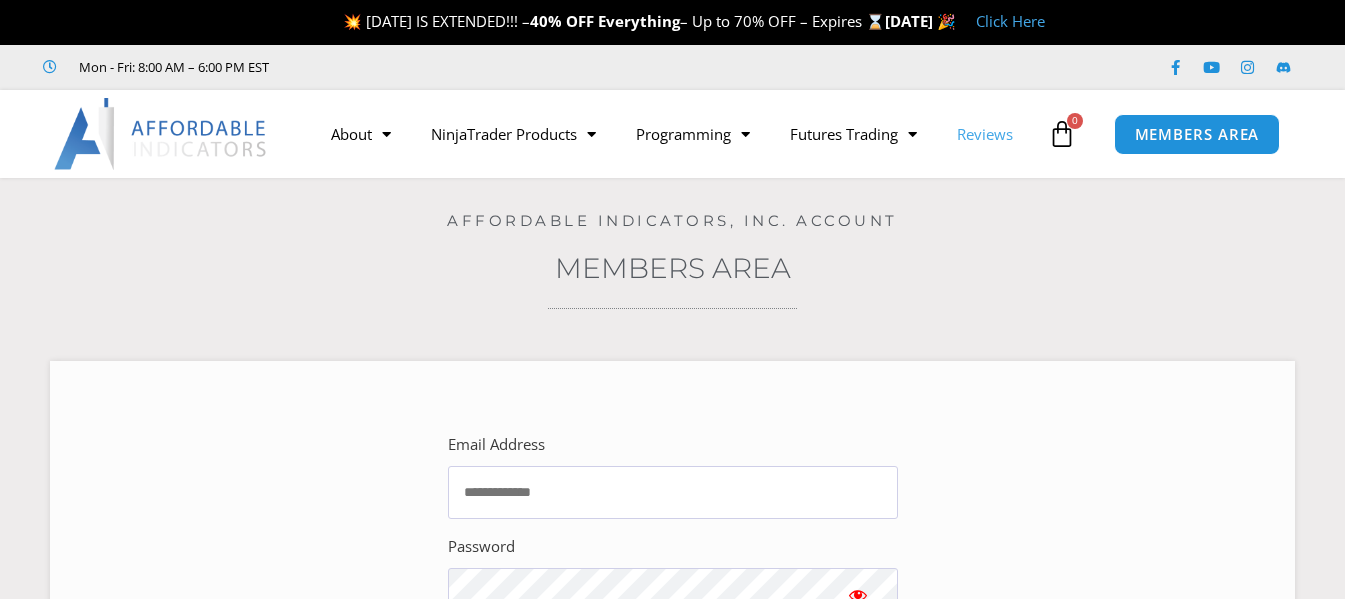 scroll, scrollTop: 0, scrollLeft: 0, axis: both 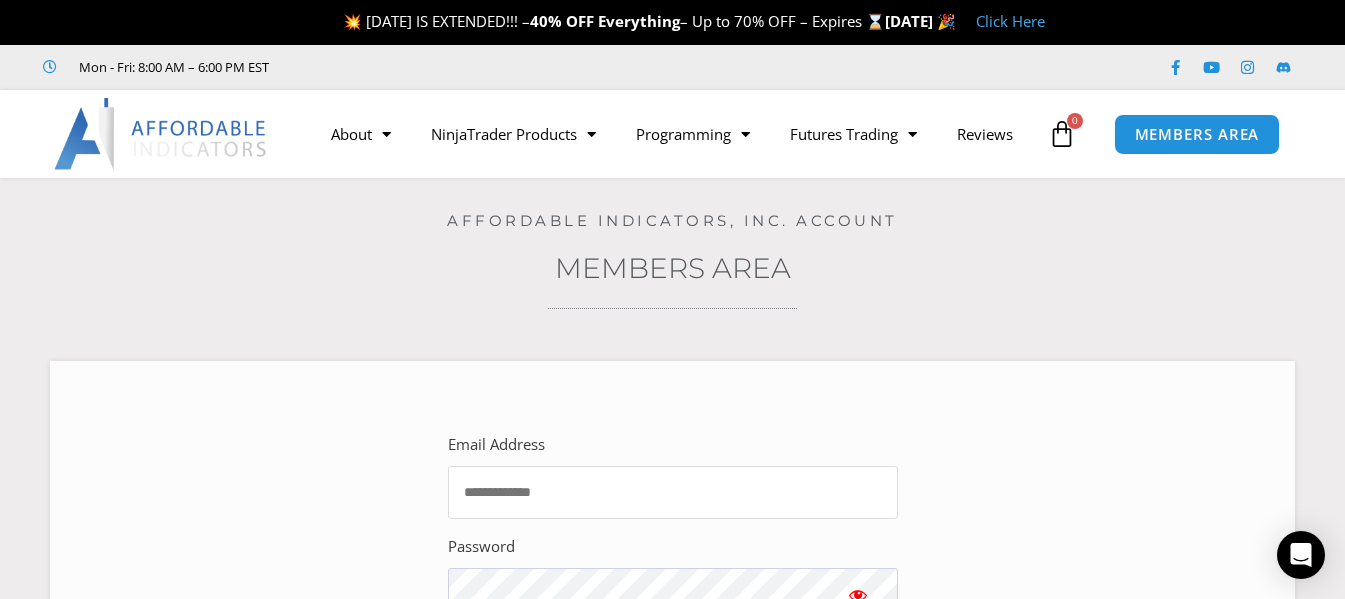 type on "**********" 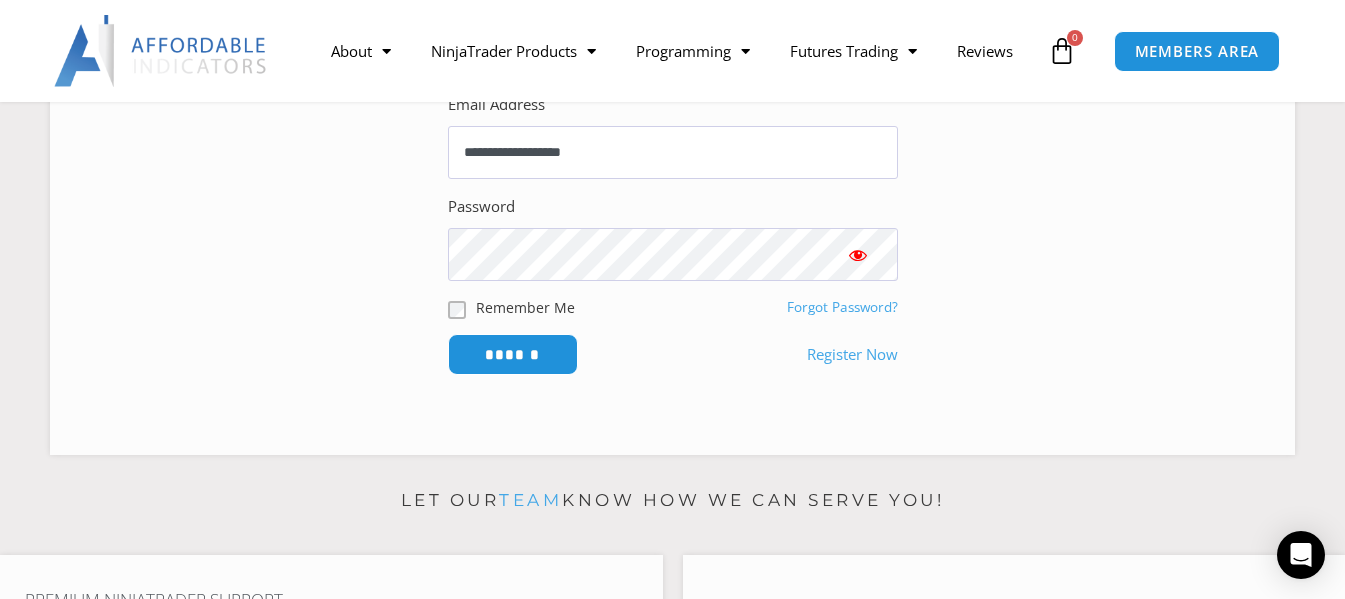 scroll, scrollTop: 348, scrollLeft: 0, axis: vertical 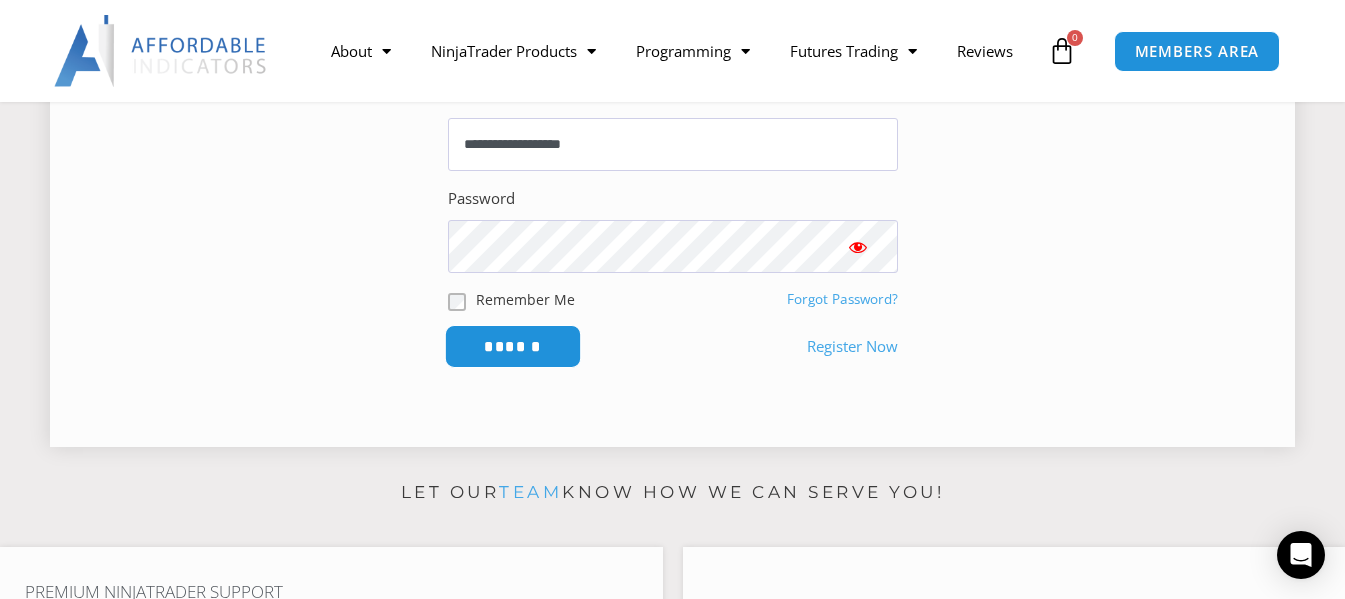 click on "******" at bounding box center [512, 346] 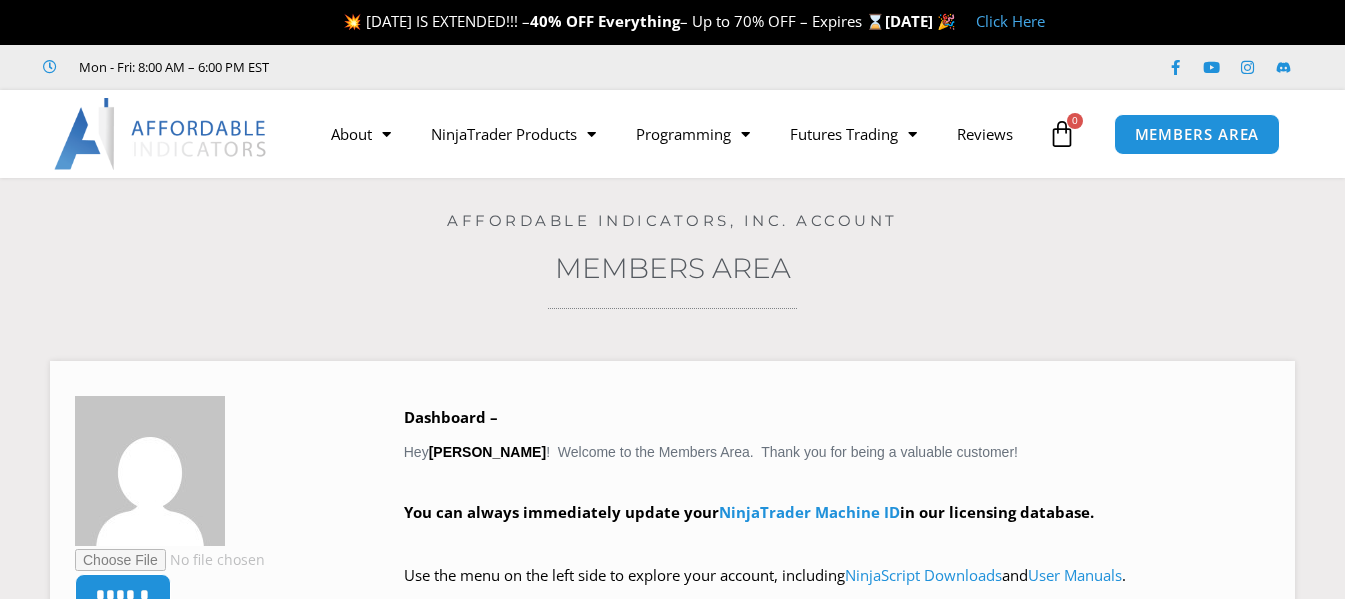 scroll, scrollTop: 0, scrollLeft: 0, axis: both 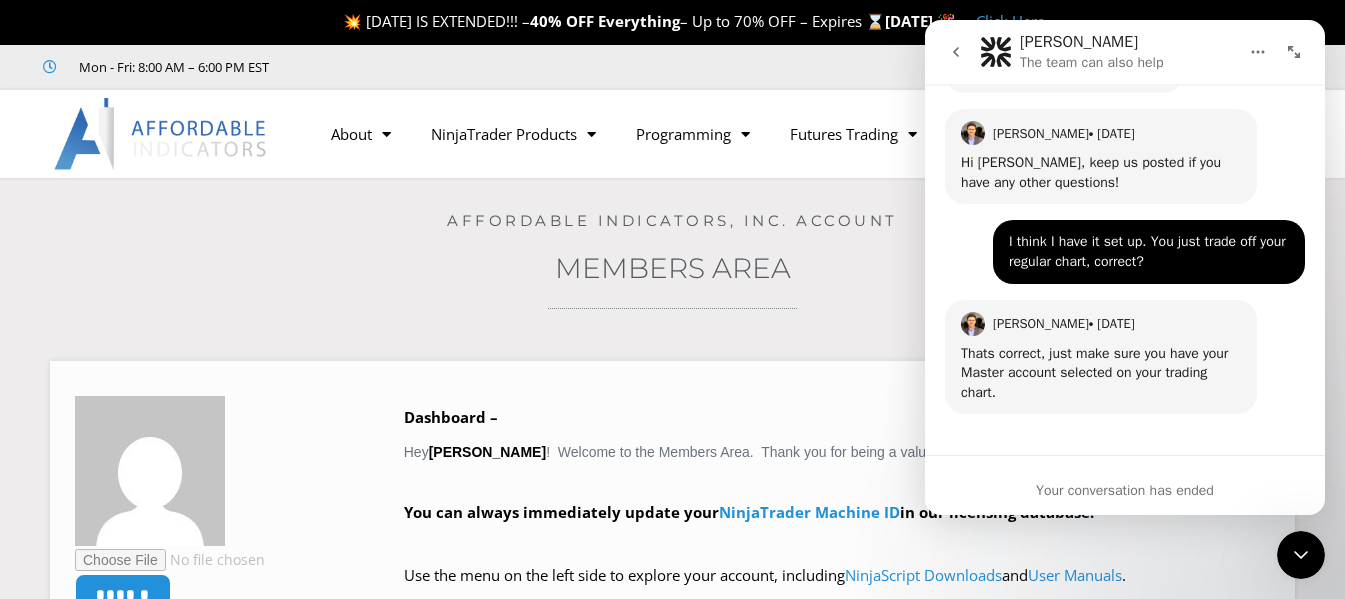 click 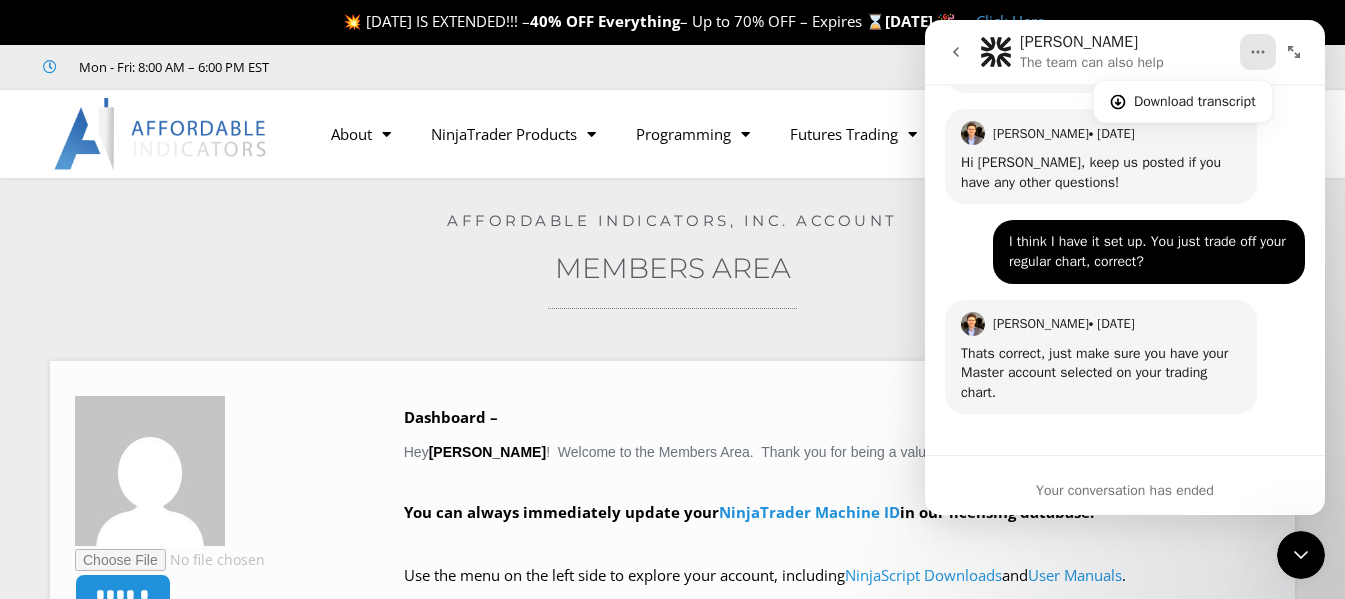 click 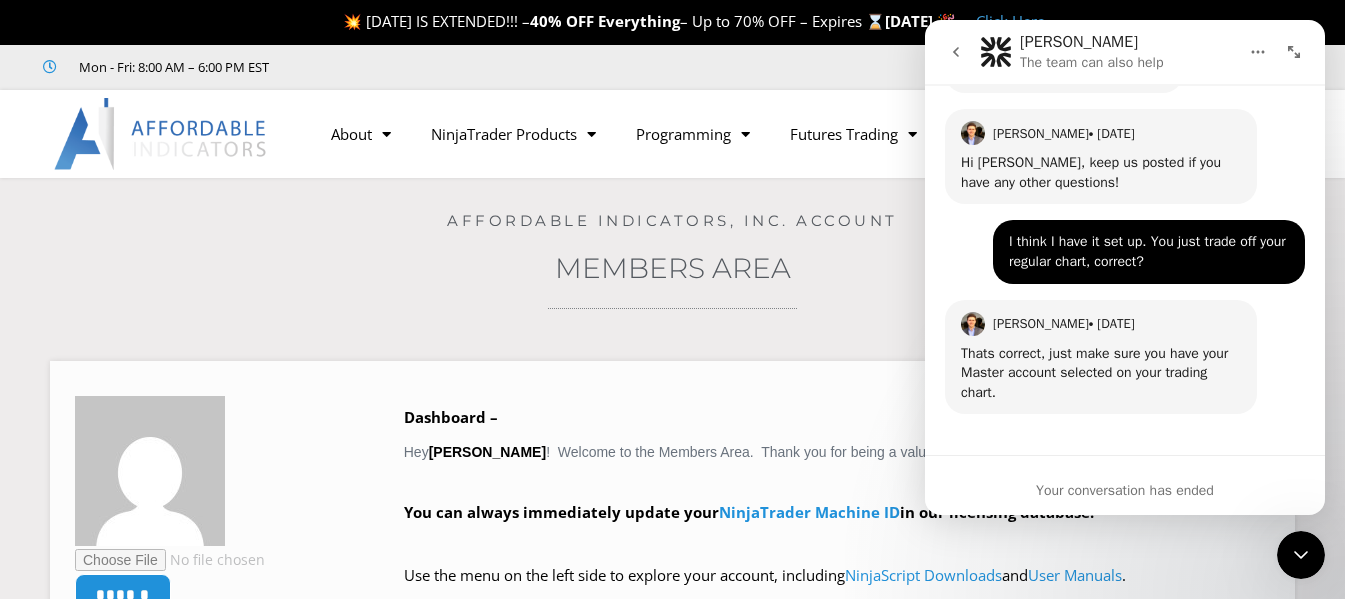 click 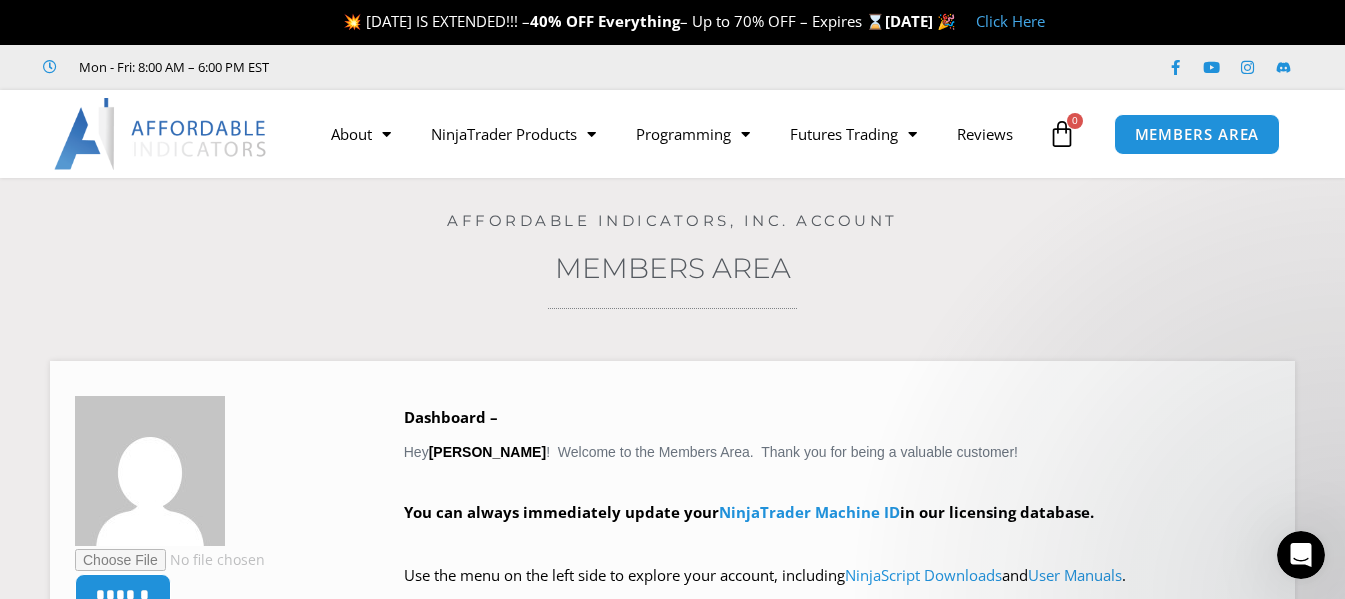 scroll, scrollTop: 0, scrollLeft: 0, axis: both 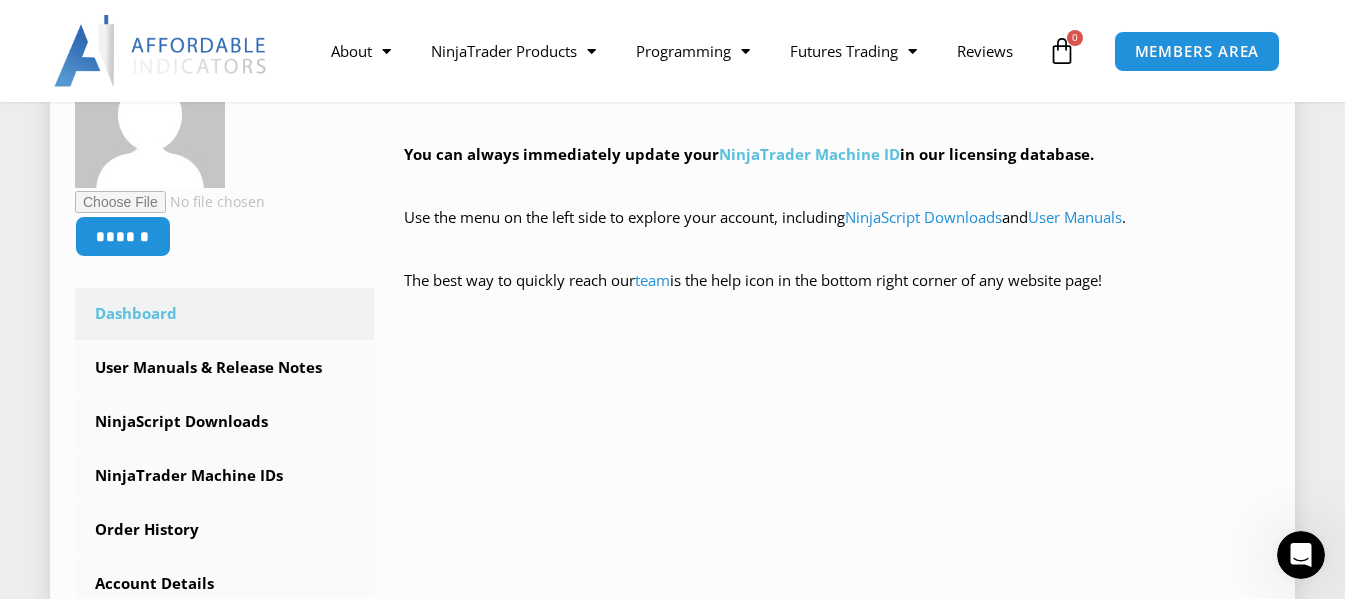 click on "NinjaTrader Machine ID" at bounding box center [809, 154] 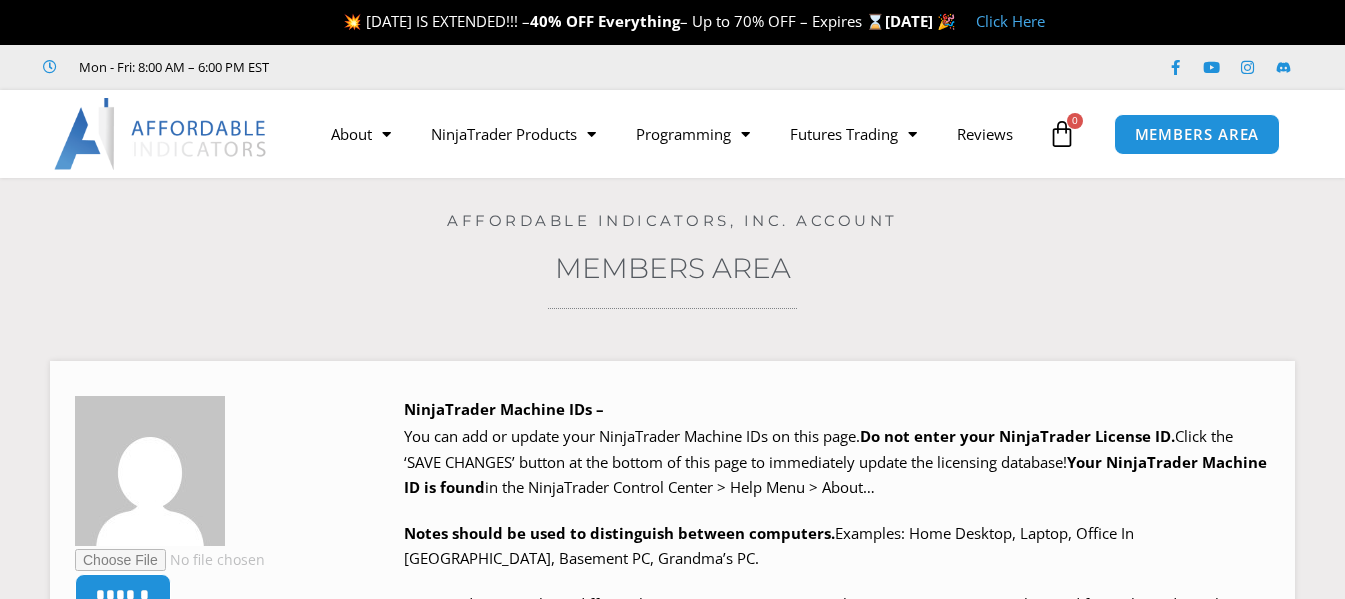 scroll, scrollTop: 0, scrollLeft: 0, axis: both 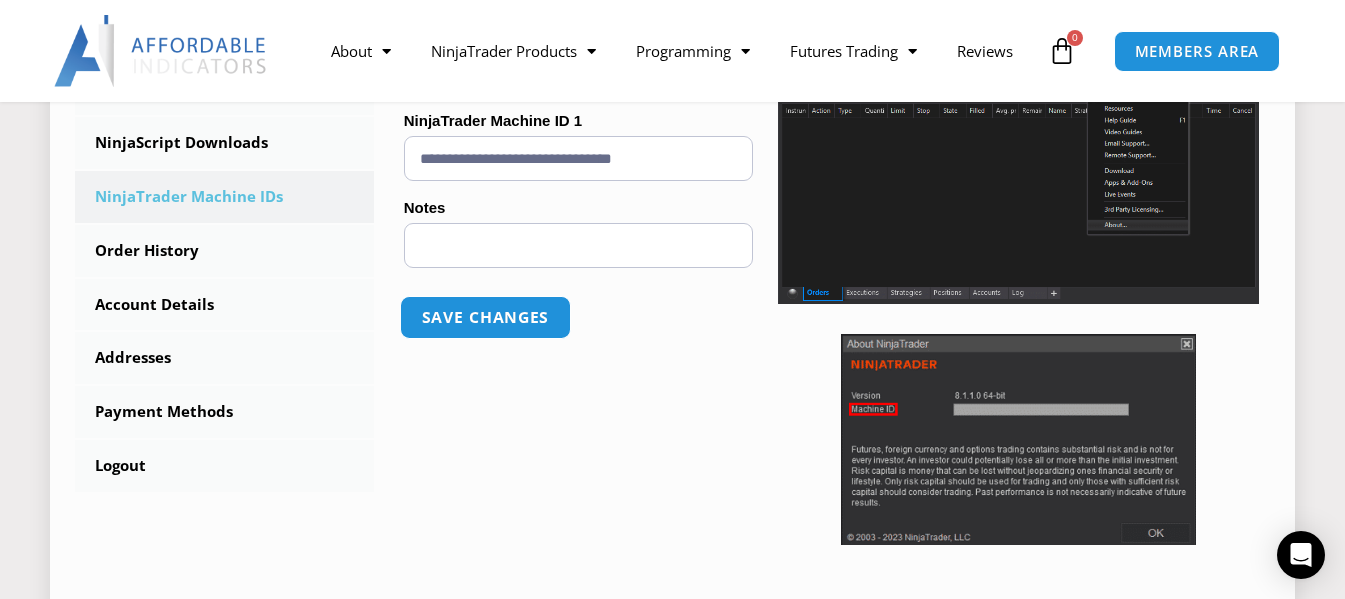 click on "Save changes" at bounding box center (485, 317) 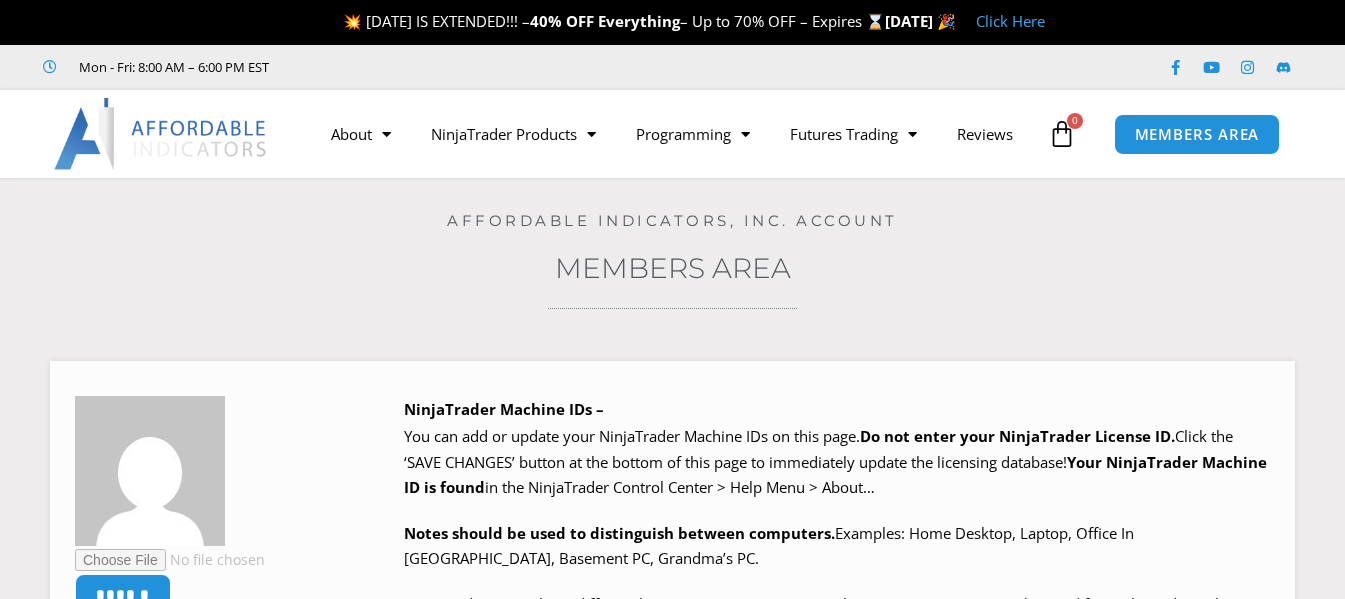 scroll, scrollTop: 0, scrollLeft: 0, axis: both 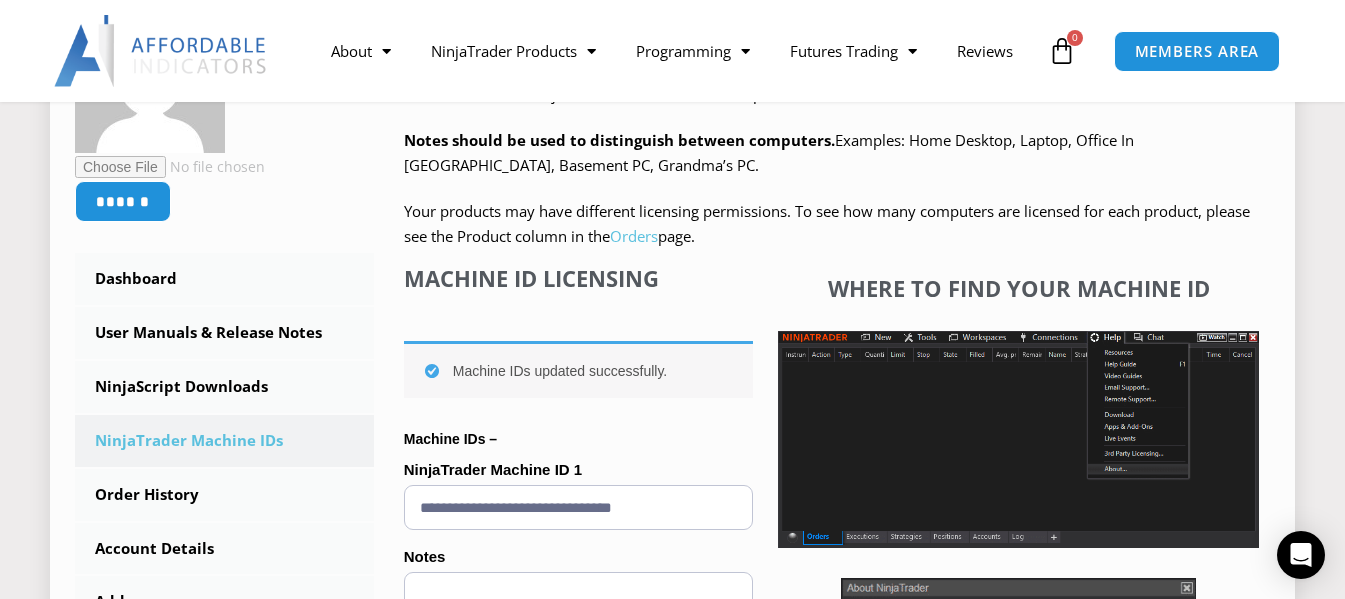 click on "Orders" at bounding box center [634, 236] 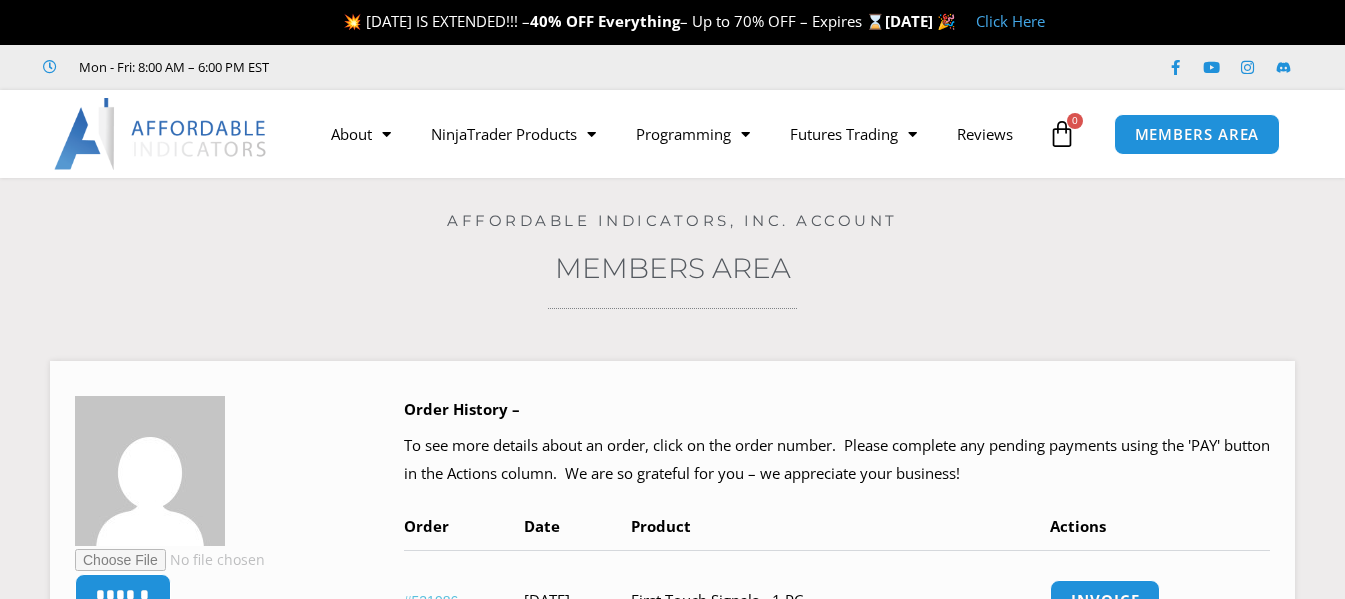 scroll, scrollTop: 0, scrollLeft: 0, axis: both 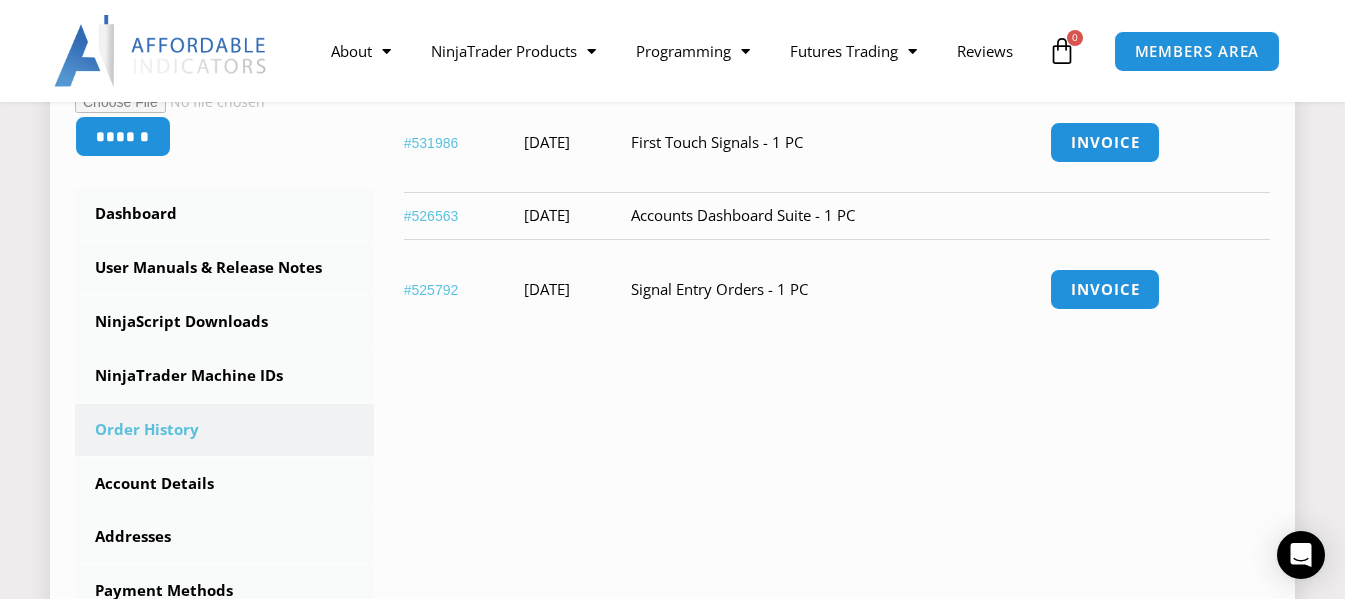 click on "#531986" at bounding box center [431, 143] 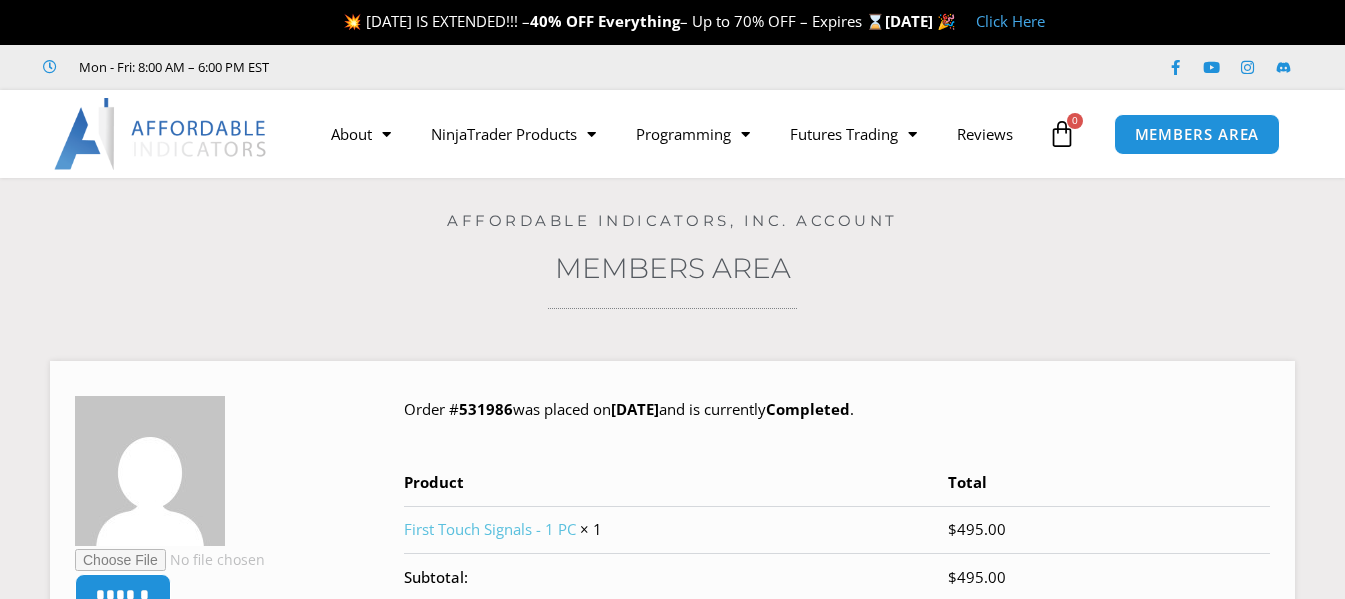scroll, scrollTop: 0, scrollLeft: 0, axis: both 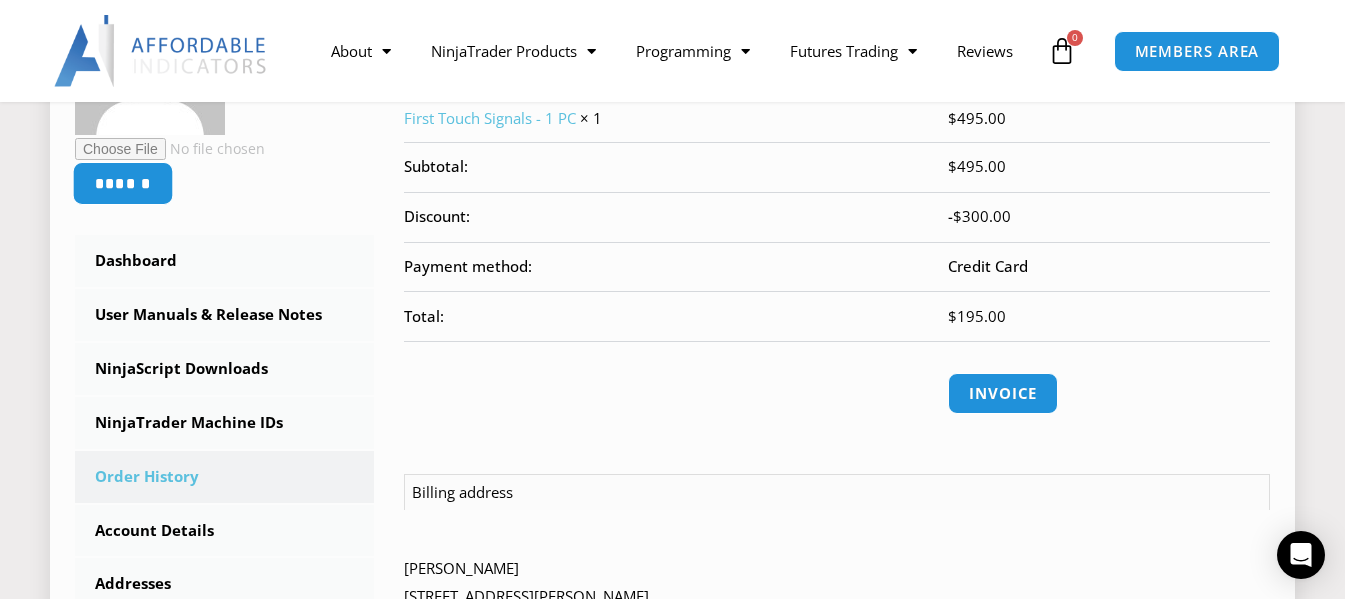 click on "******" at bounding box center [123, 183] 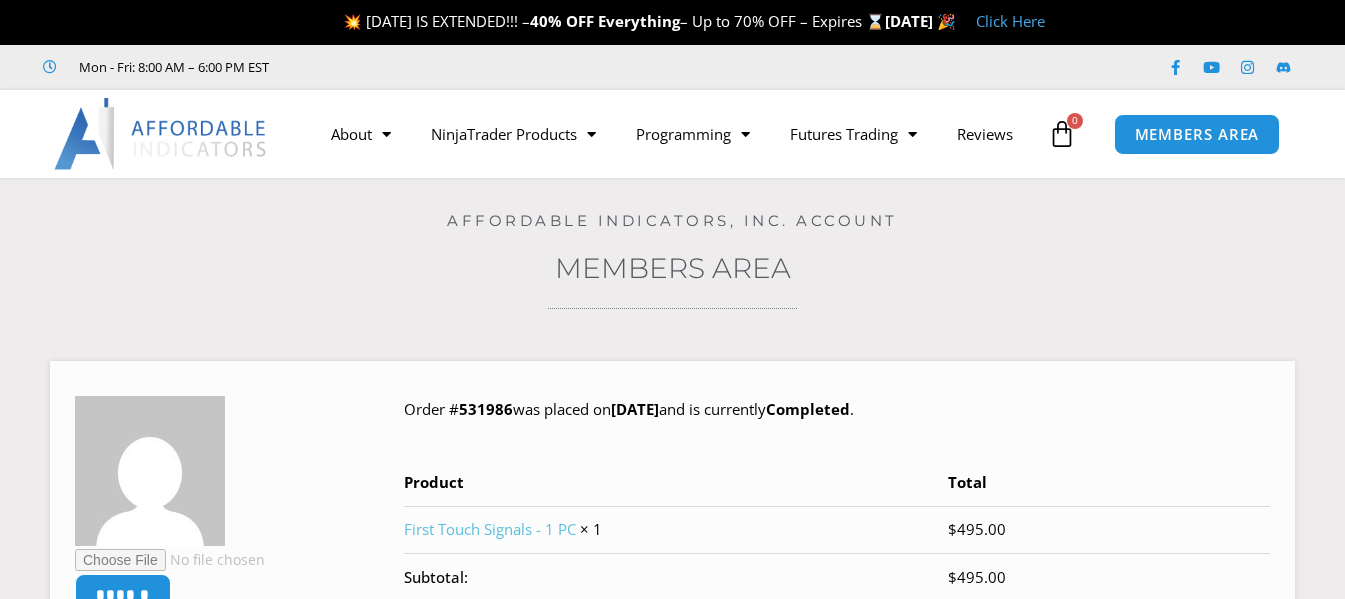 scroll, scrollTop: 0, scrollLeft: 0, axis: both 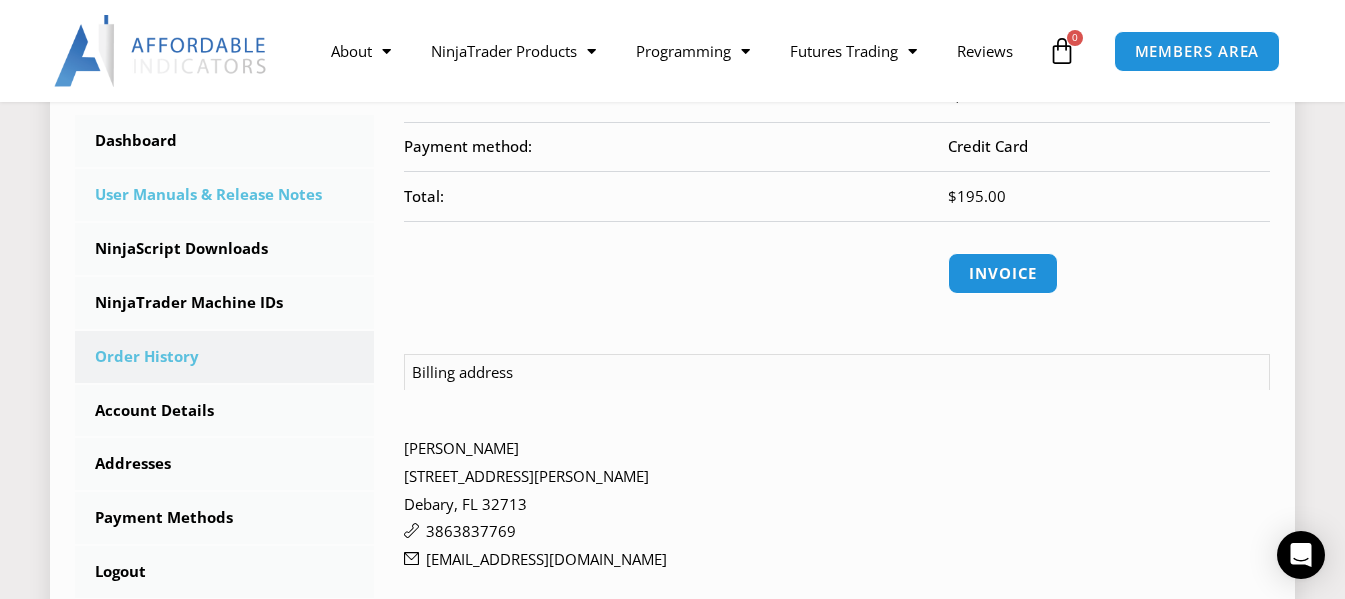click on "User Manuals & Release Notes" at bounding box center [224, 195] 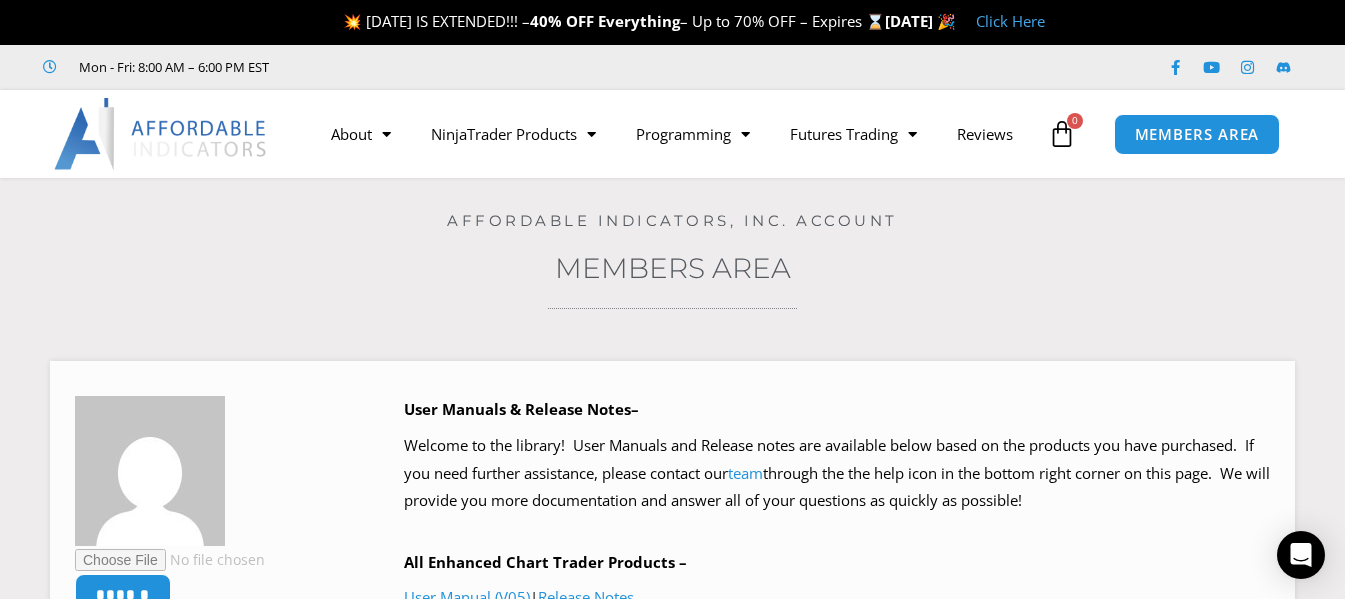 scroll, scrollTop: 0, scrollLeft: 0, axis: both 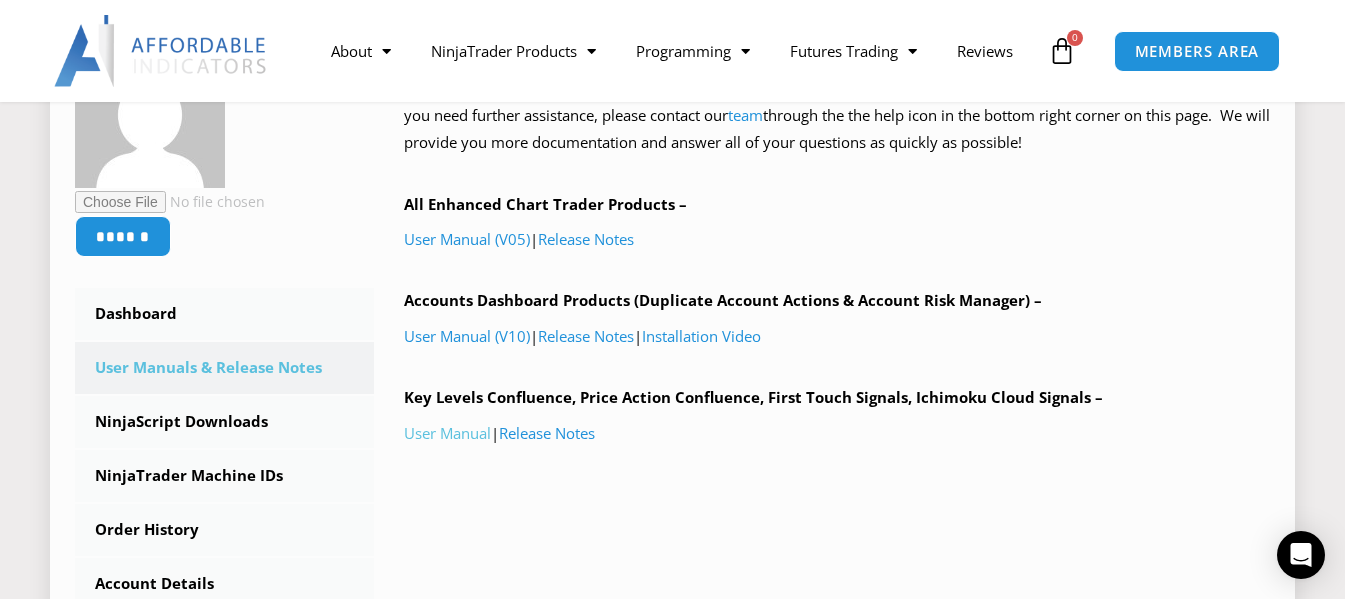 click on "User Manual" at bounding box center [447, 433] 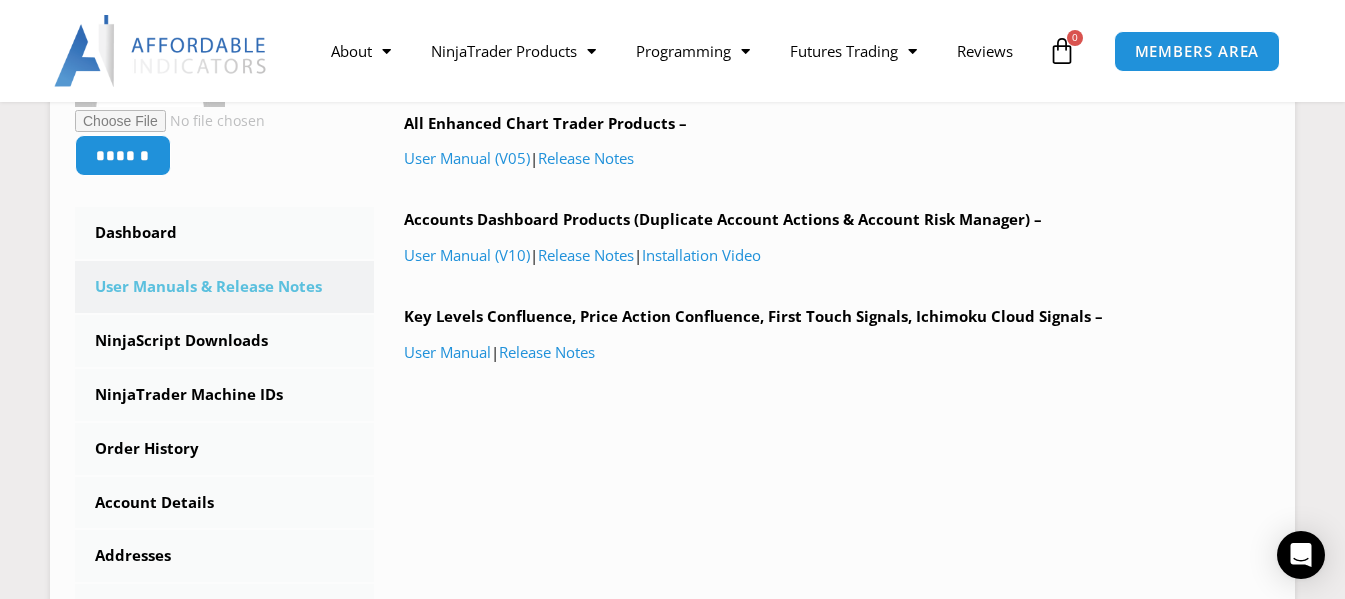 scroll, scrollTop: 444, scrollLeft: 0, axis: vertical 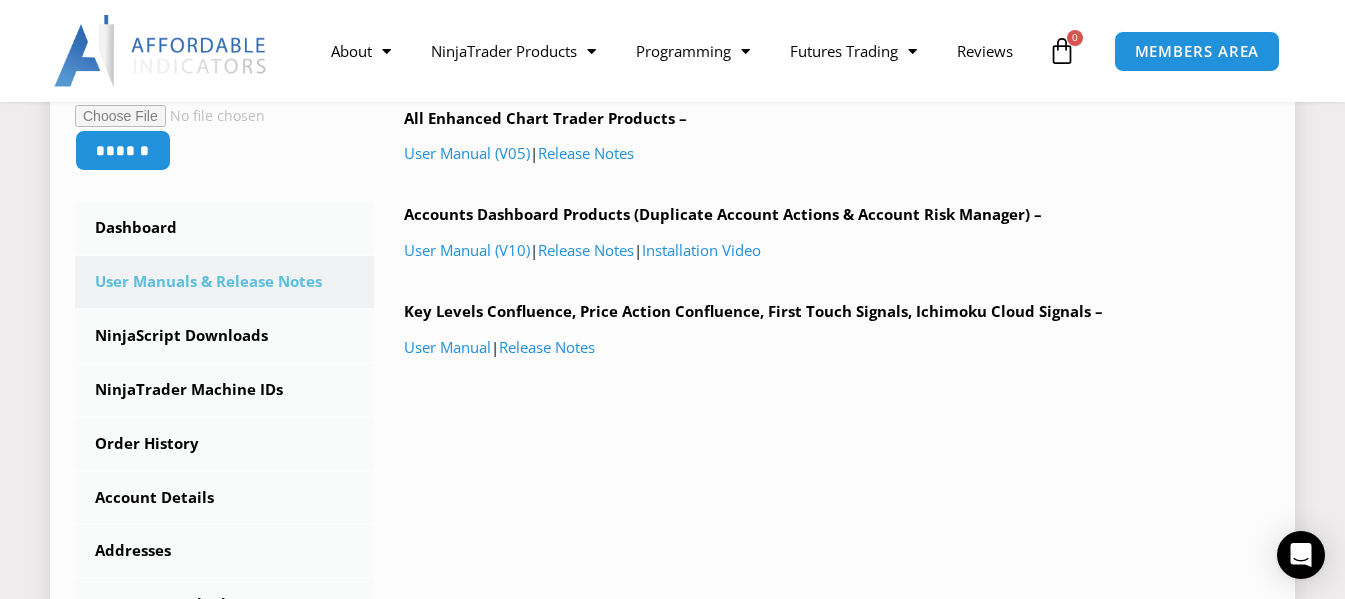 click on "Key Levels Confluence, Price Action Confluence, First Touch Signals, Ichimoku Cloud Signals –" at bounding box center (753, 311) 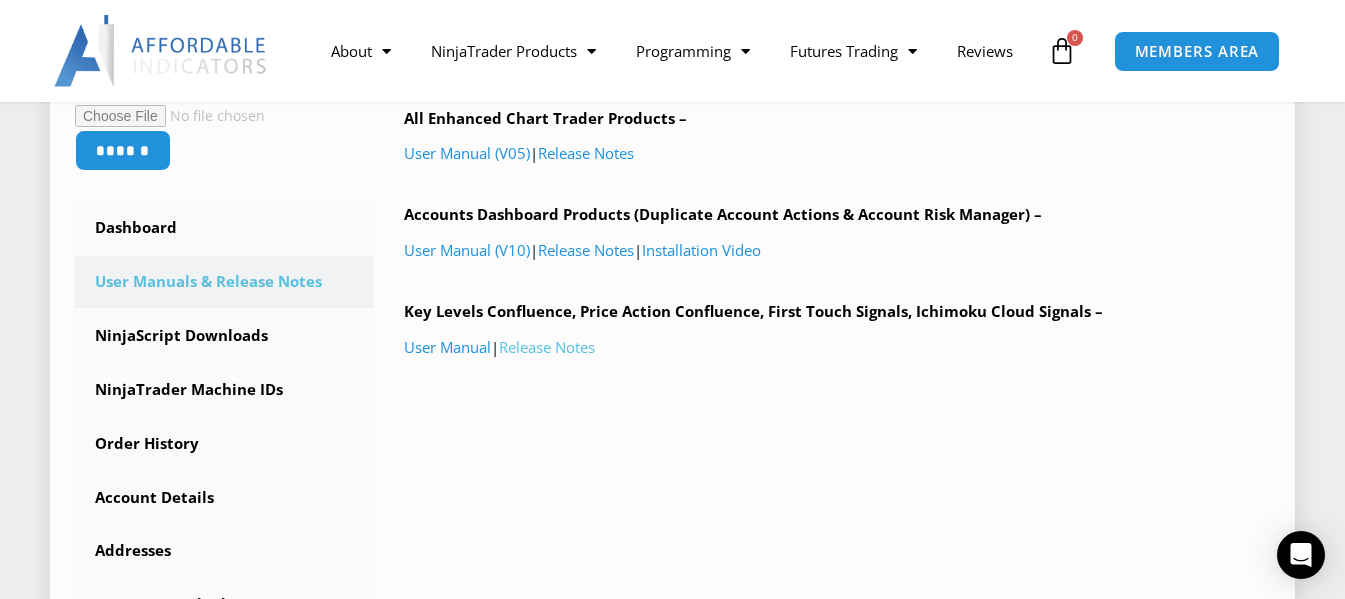 click on "Release Notes" at bounding box center [547, 347] 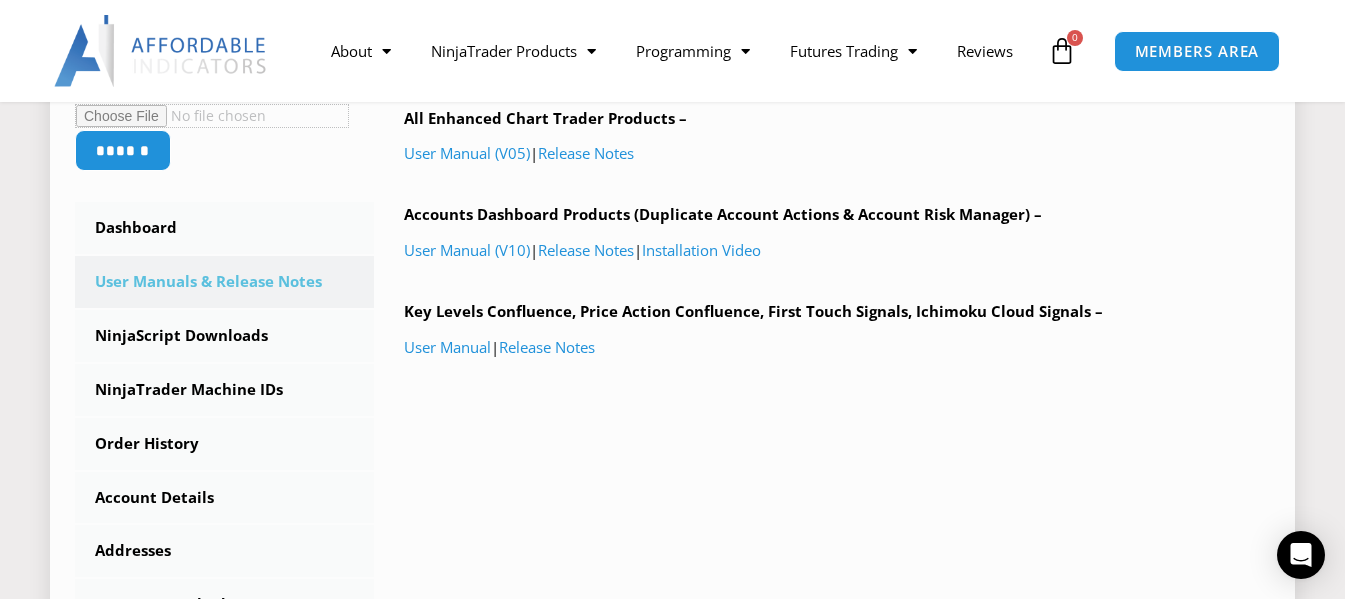 click at bounding box center (212, 116) 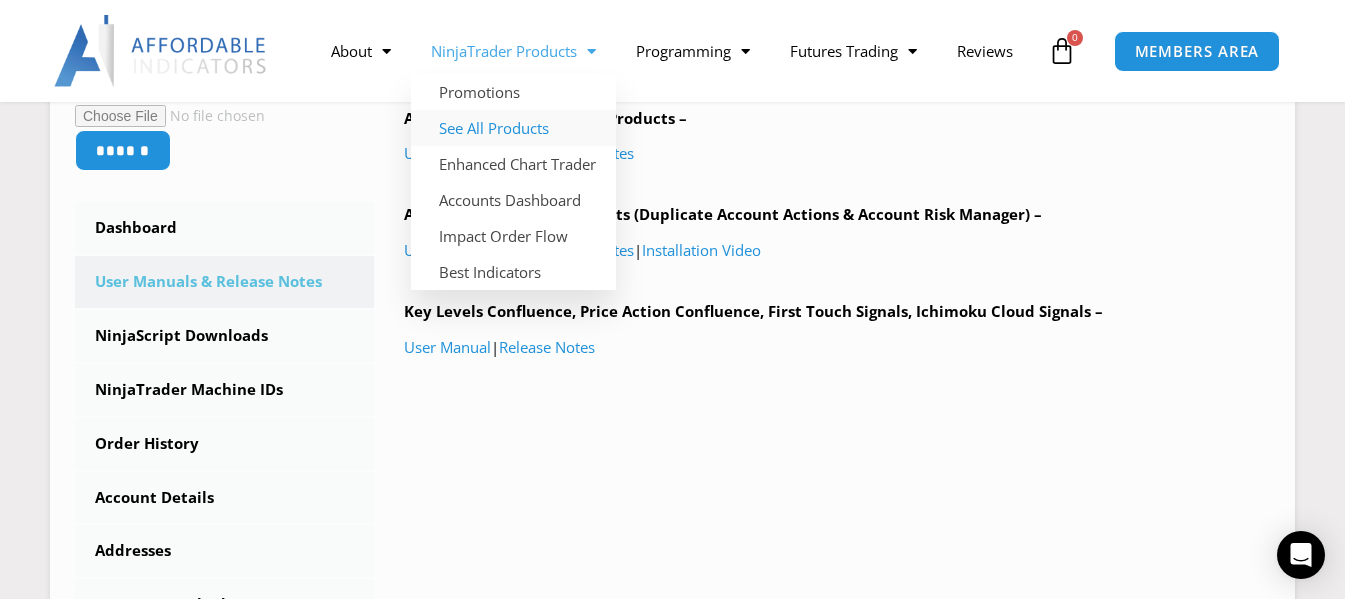 click on "See All Products" 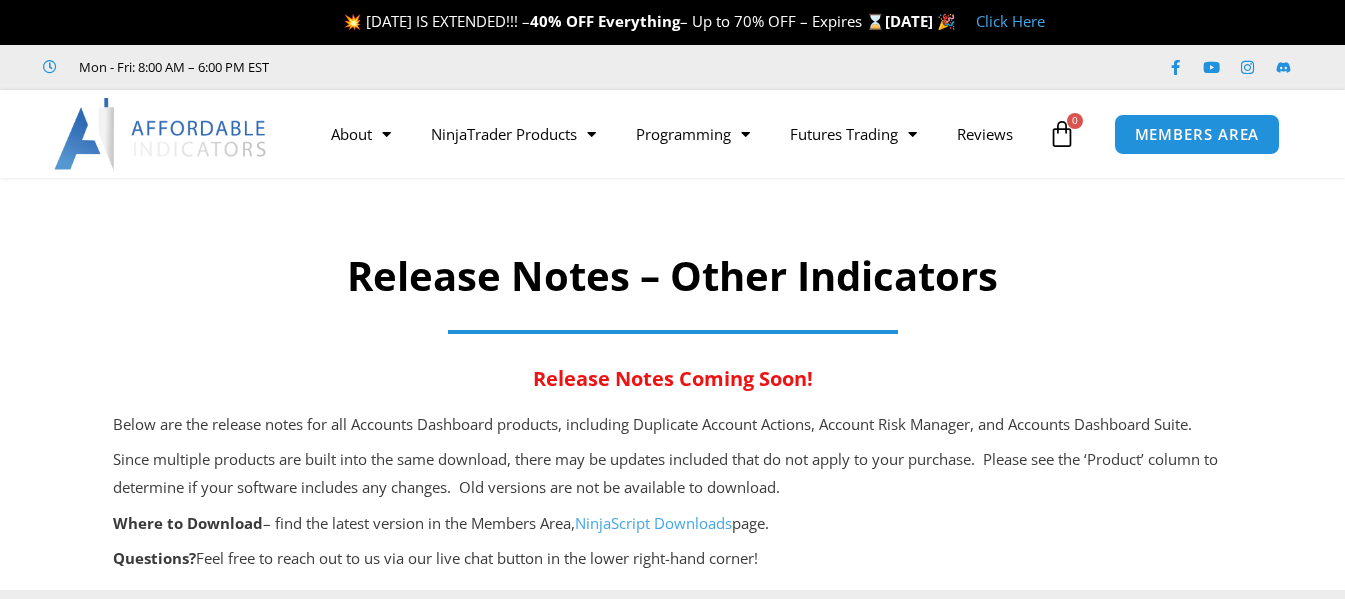 scroll, scrollTop: 0, scrollLeft: 0, axis: both 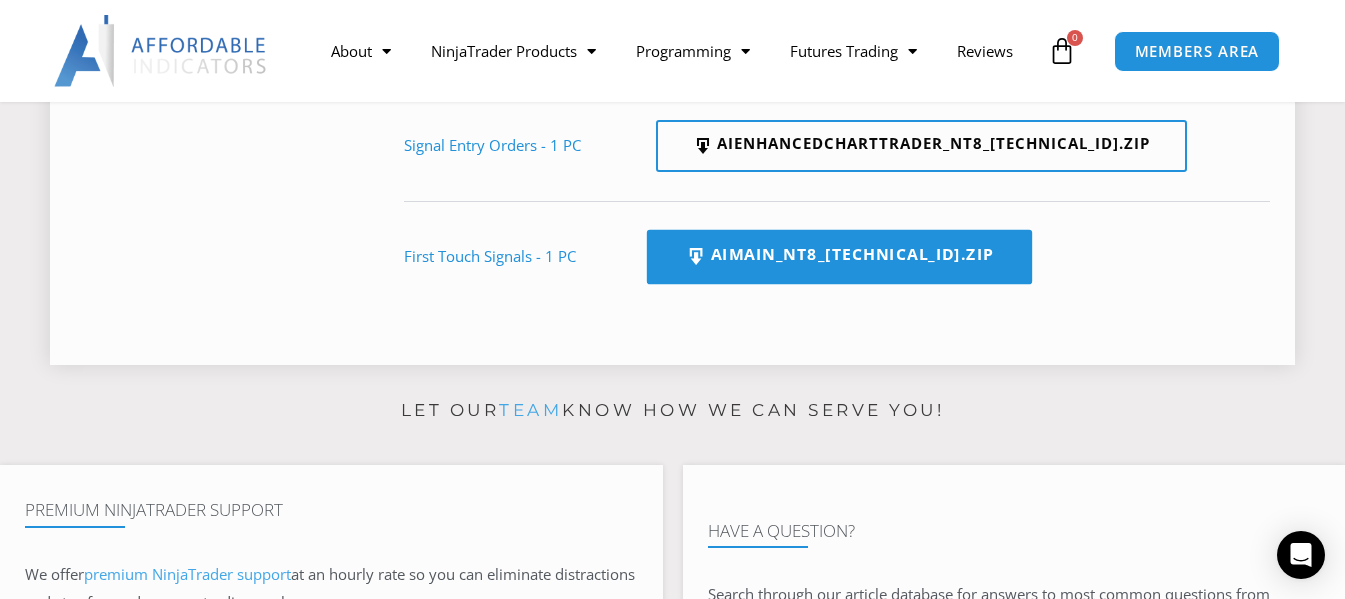 click on "AIMain_NT8_[TECHNICAL_ID].zip" at bounding box center [839, 257] 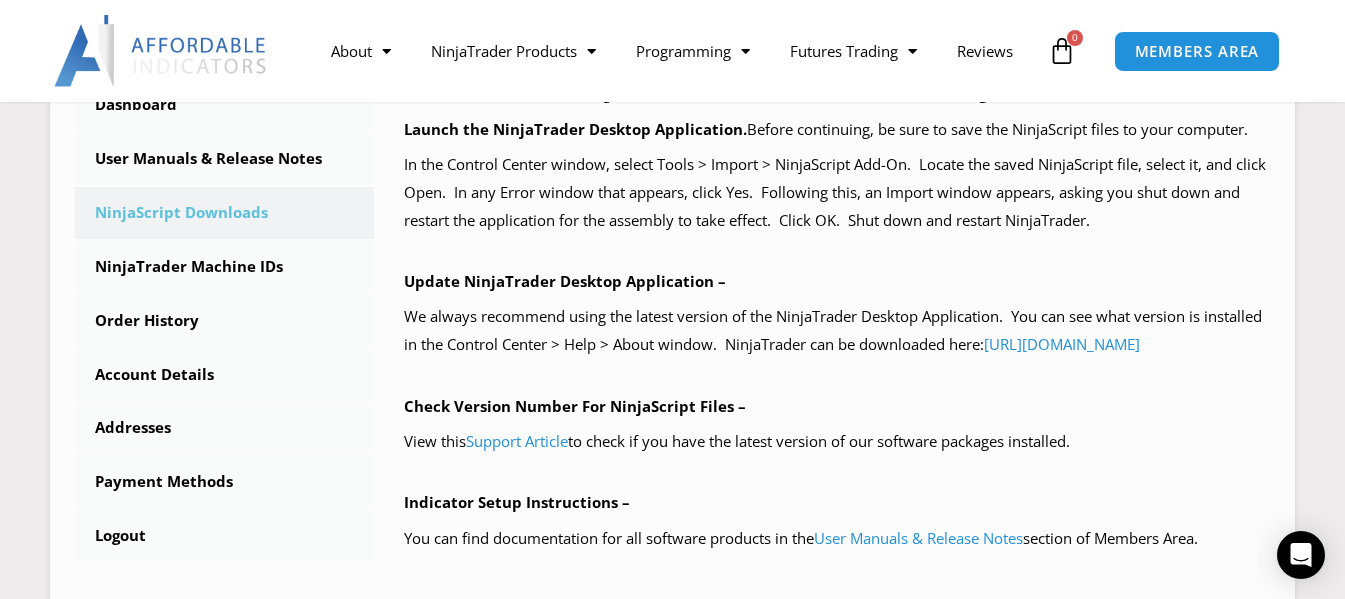 scroll, scrollTop: 572, scrollLeft: 0, axis: vertical 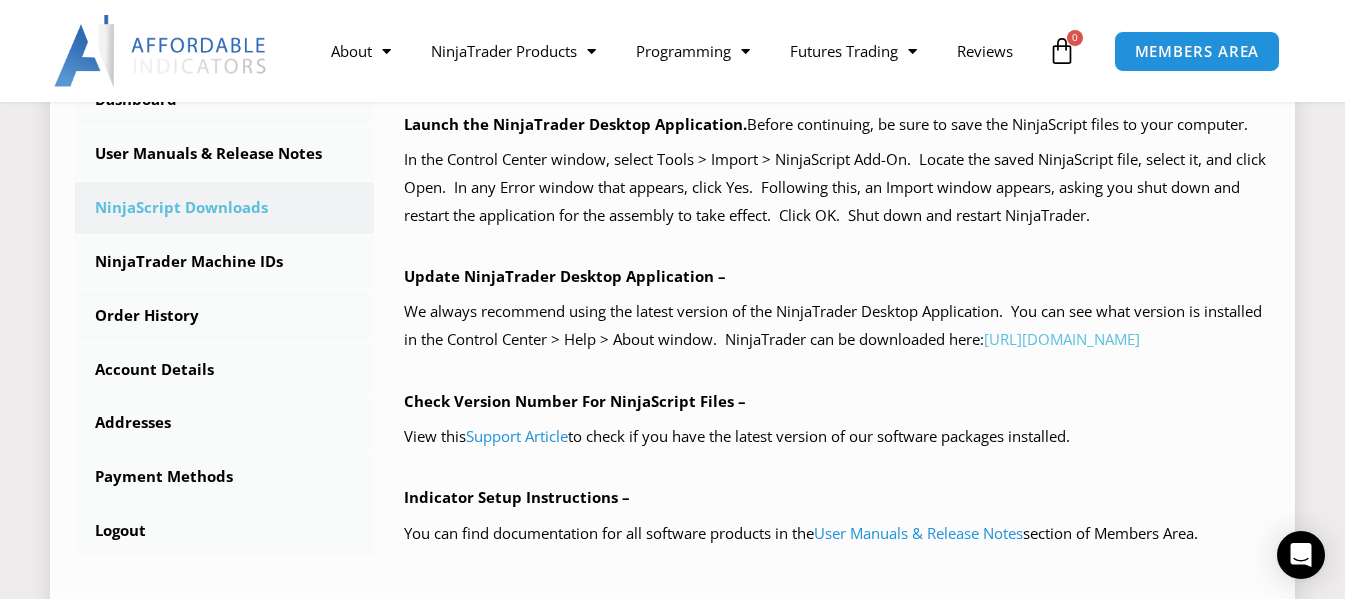 click on "[URL][DOMAIN_NAME]" at bounding box center (1062, 339) 